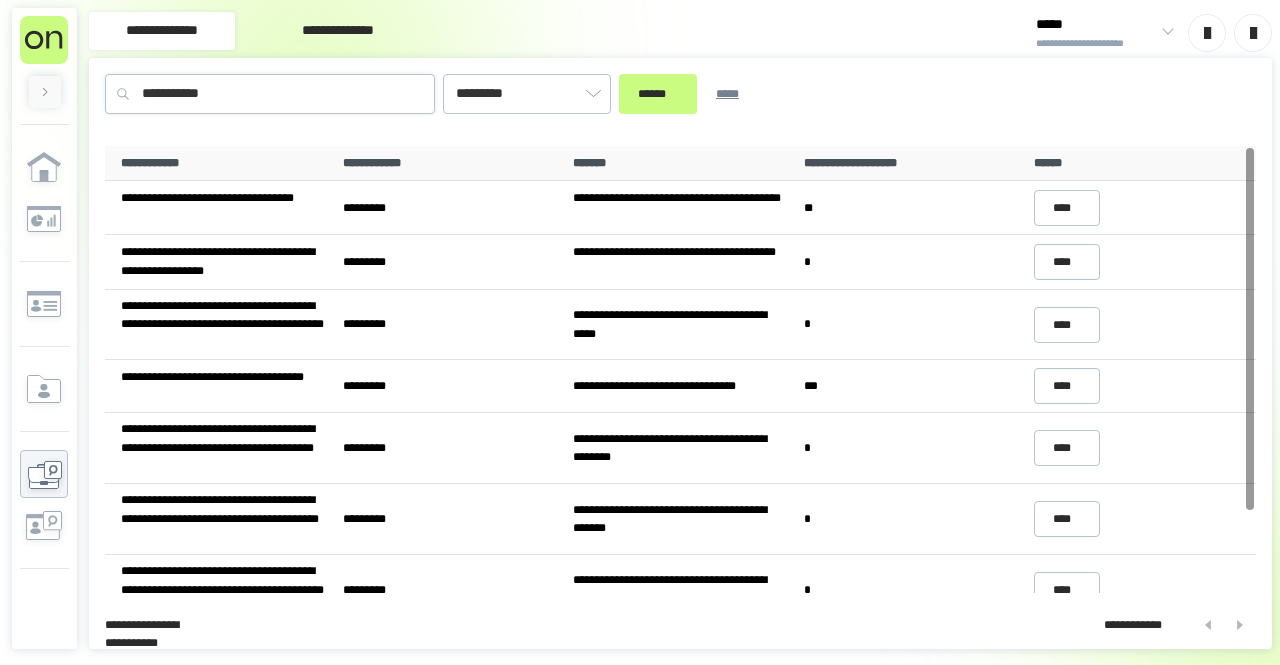 scroll, scrollTop: 0, scrollLeft: 0, axis: both 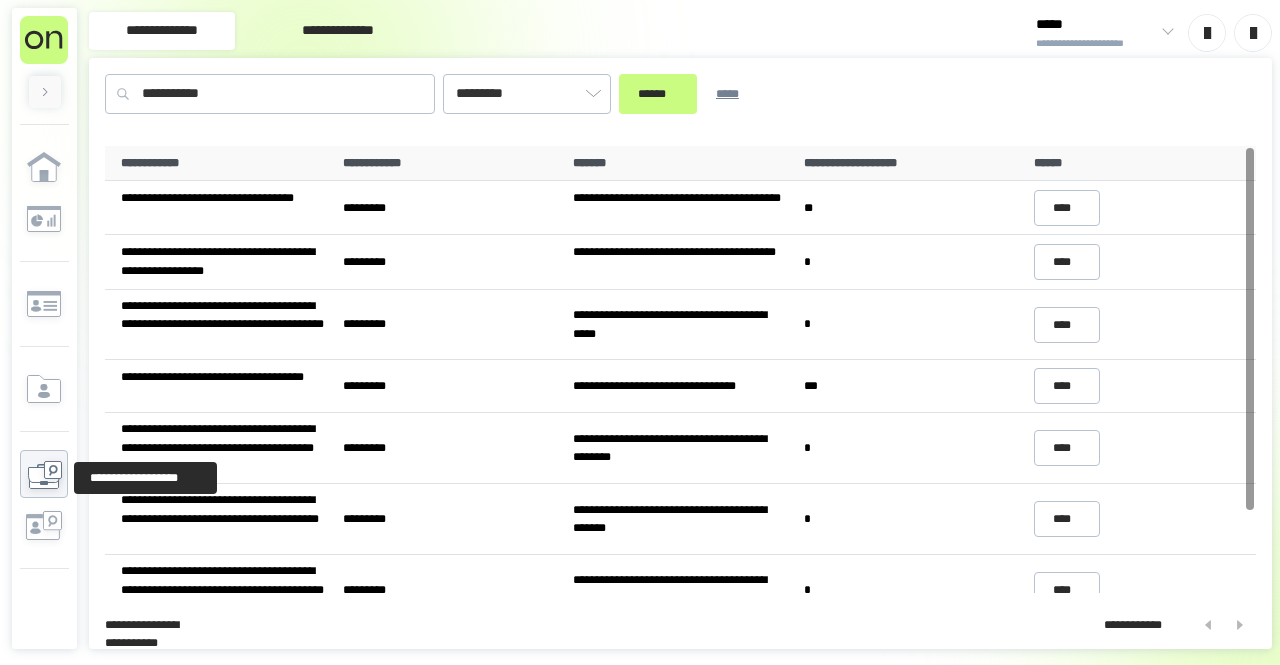 click 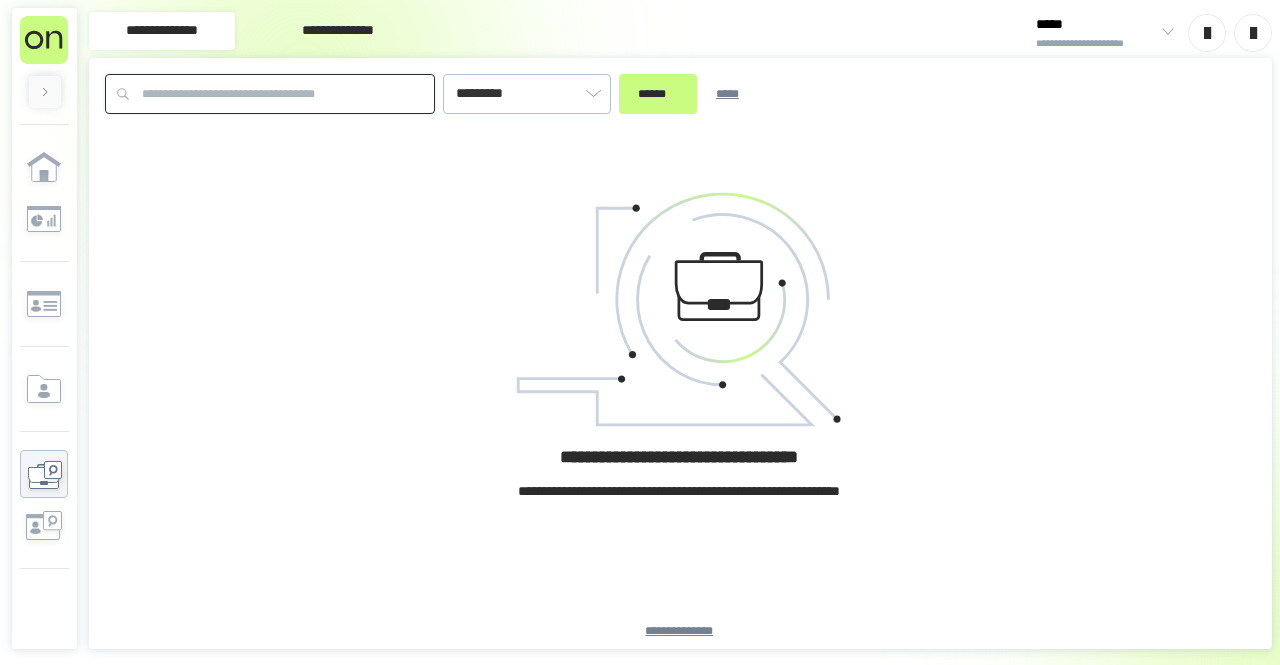 click at bounding box center [270, 94] 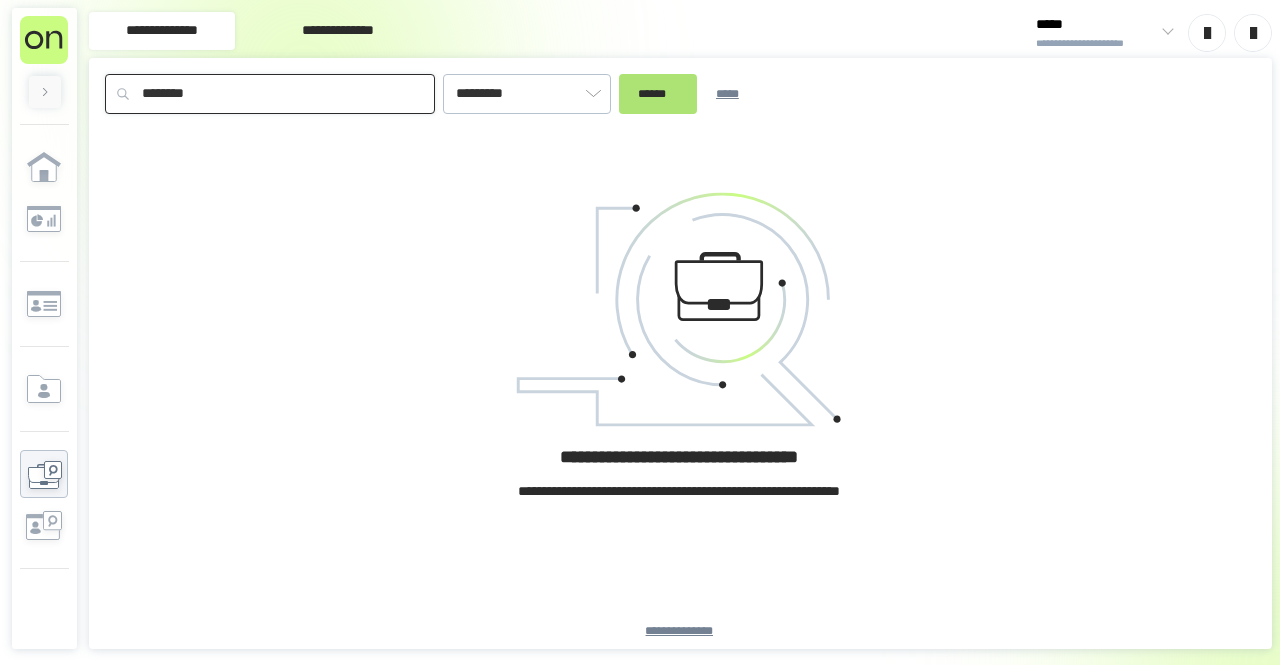 type on "********" 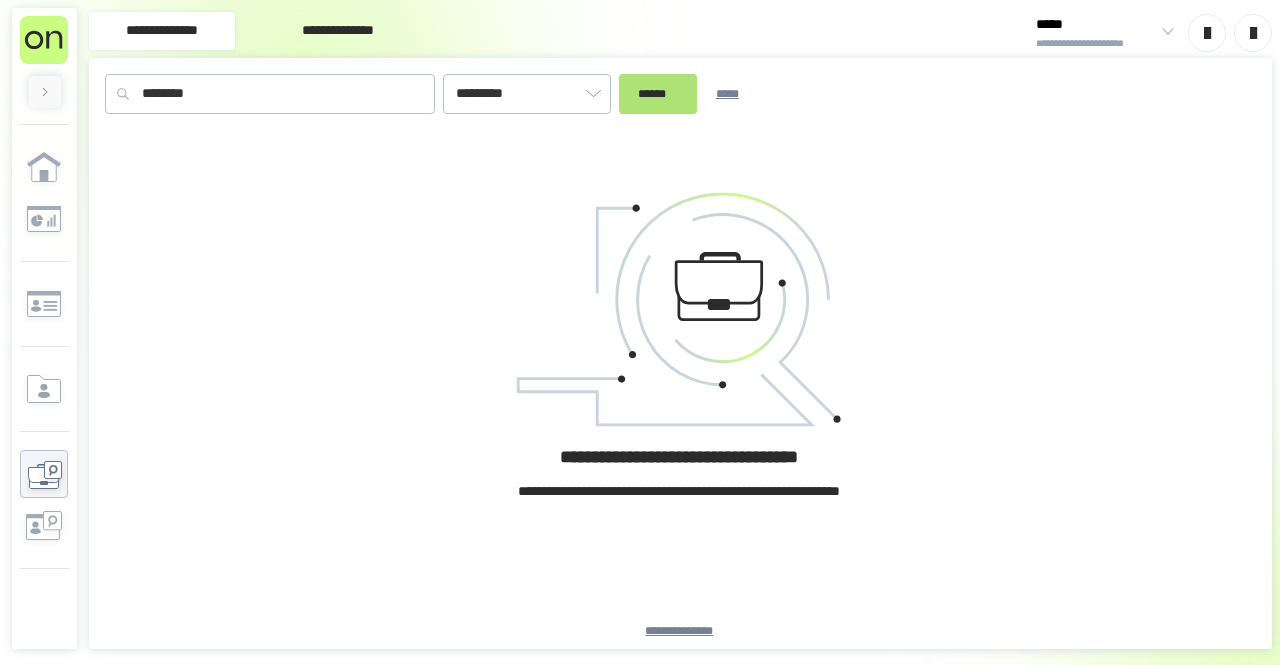 click on "******" at bounding box center (658, 93) 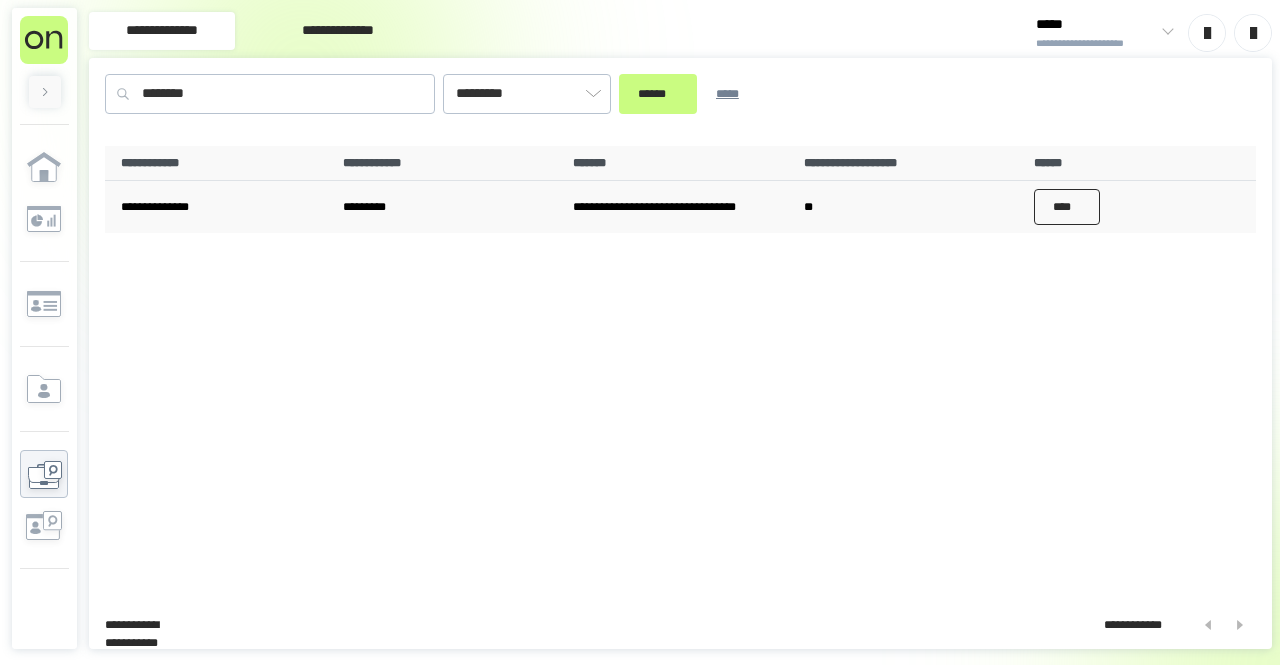click on "****" at bounding box center (1067, 207) 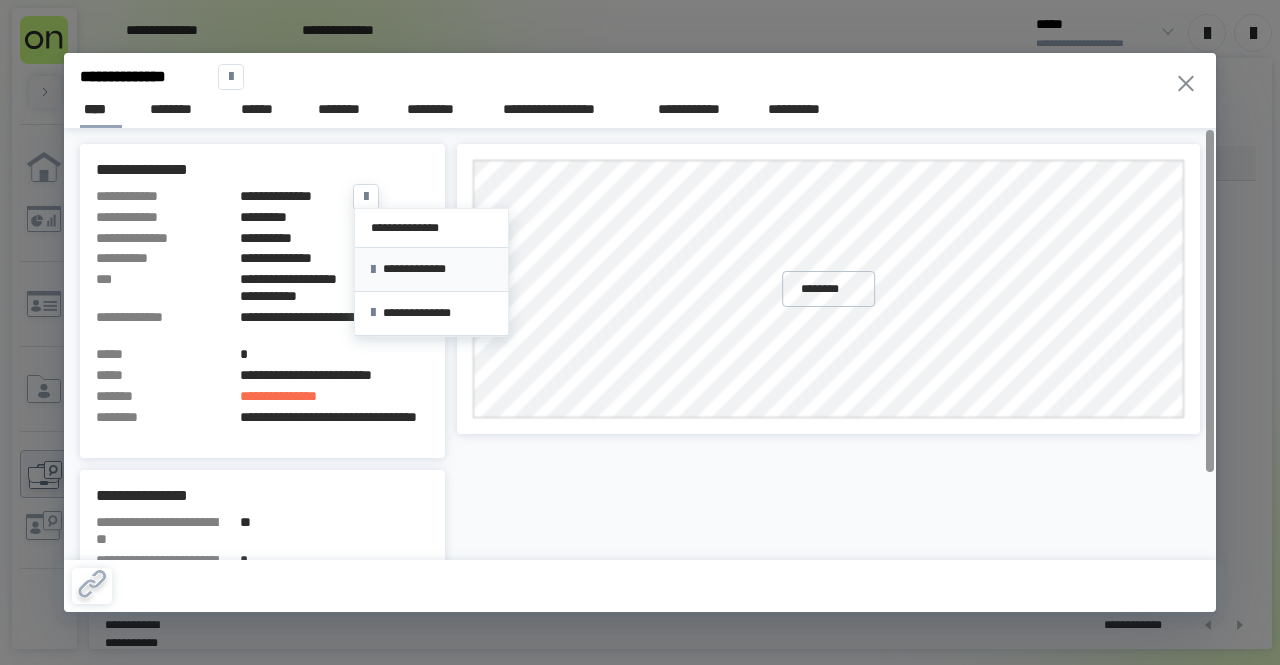 click on "**********" at bounding box center (431, 270) 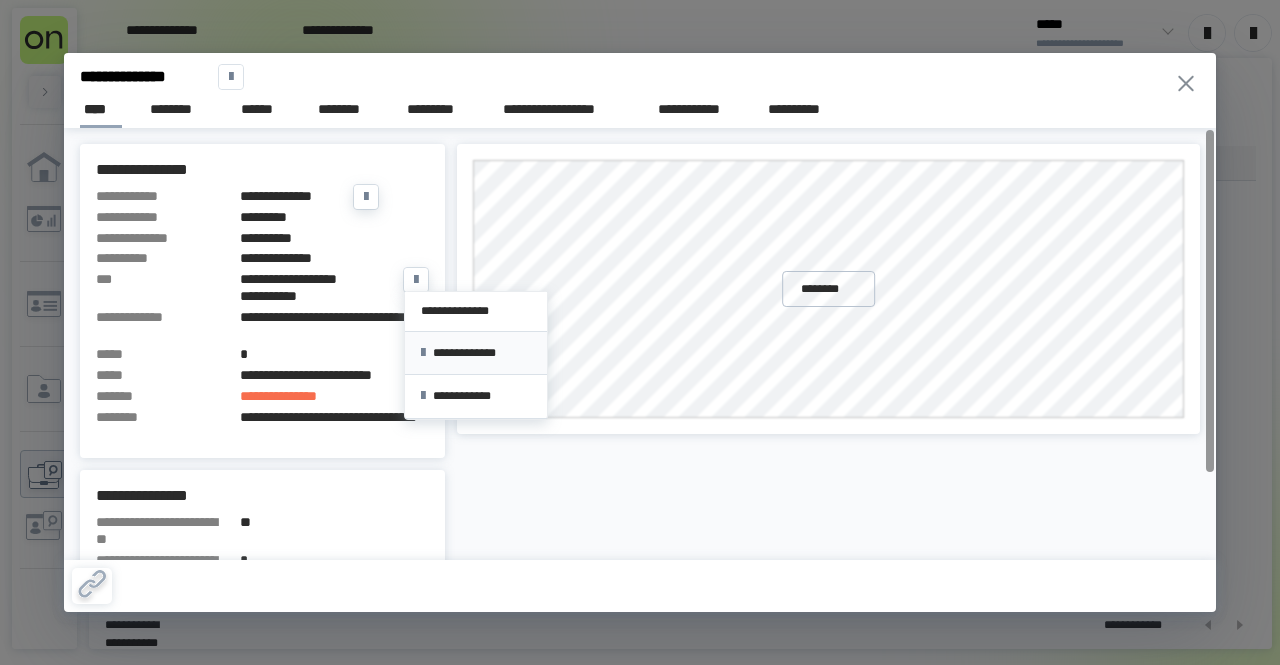 click on "**********" at bounding box center (476, 353) 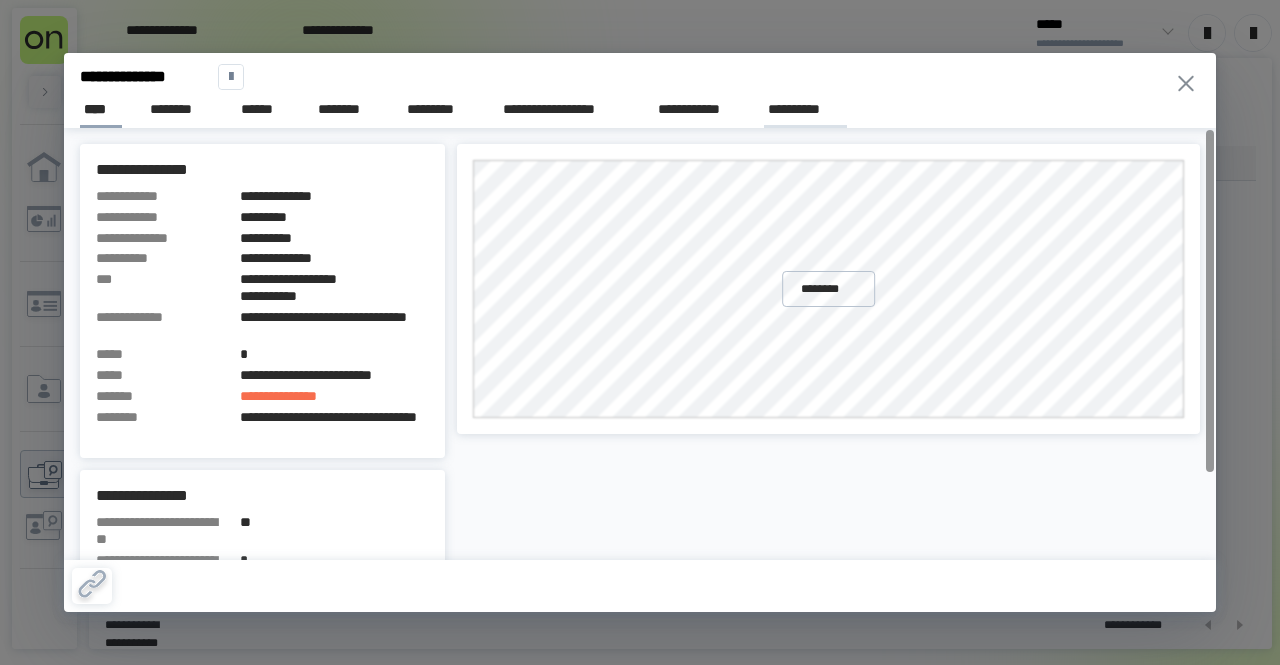 click on "**********" at bounding box center (805, 109) 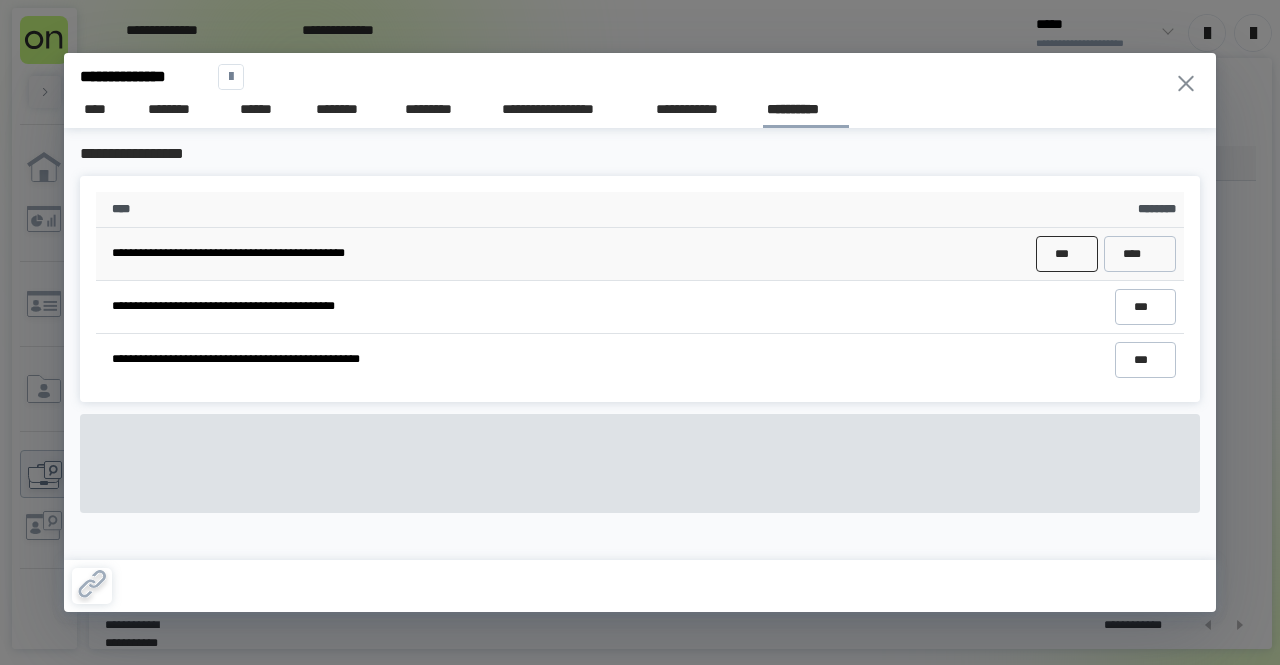 click on "***" at bounding box center (1066, 254) 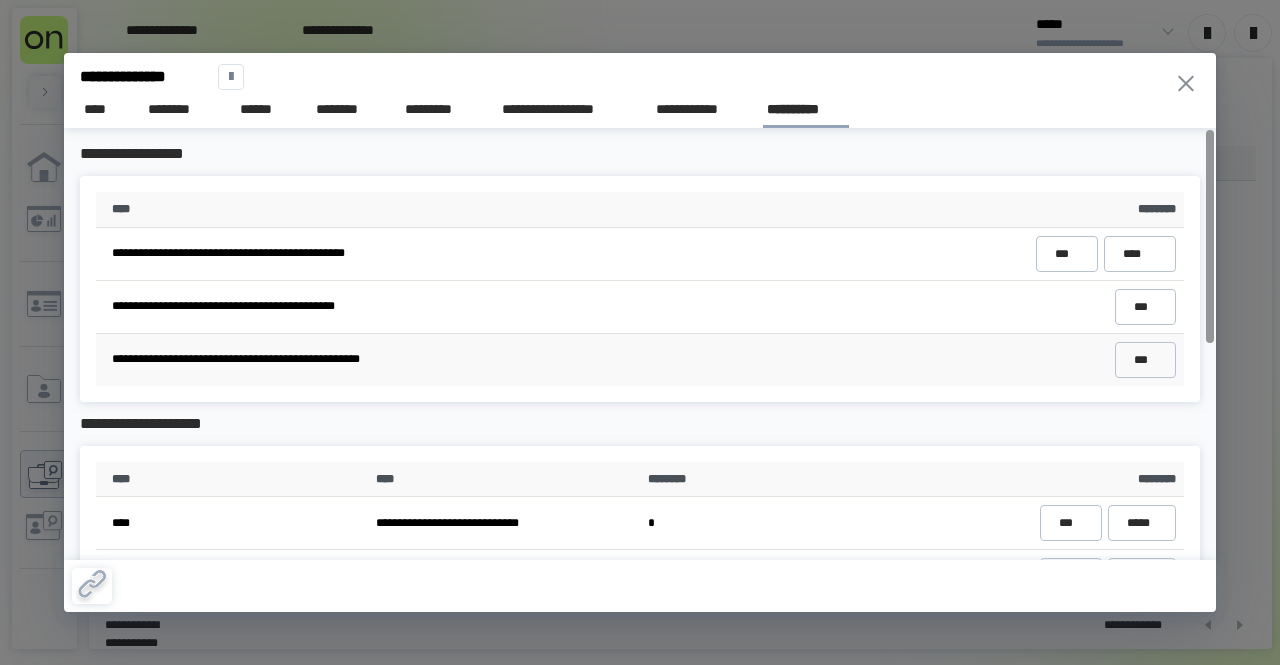 click on "***" at bounding box center (912, 360) 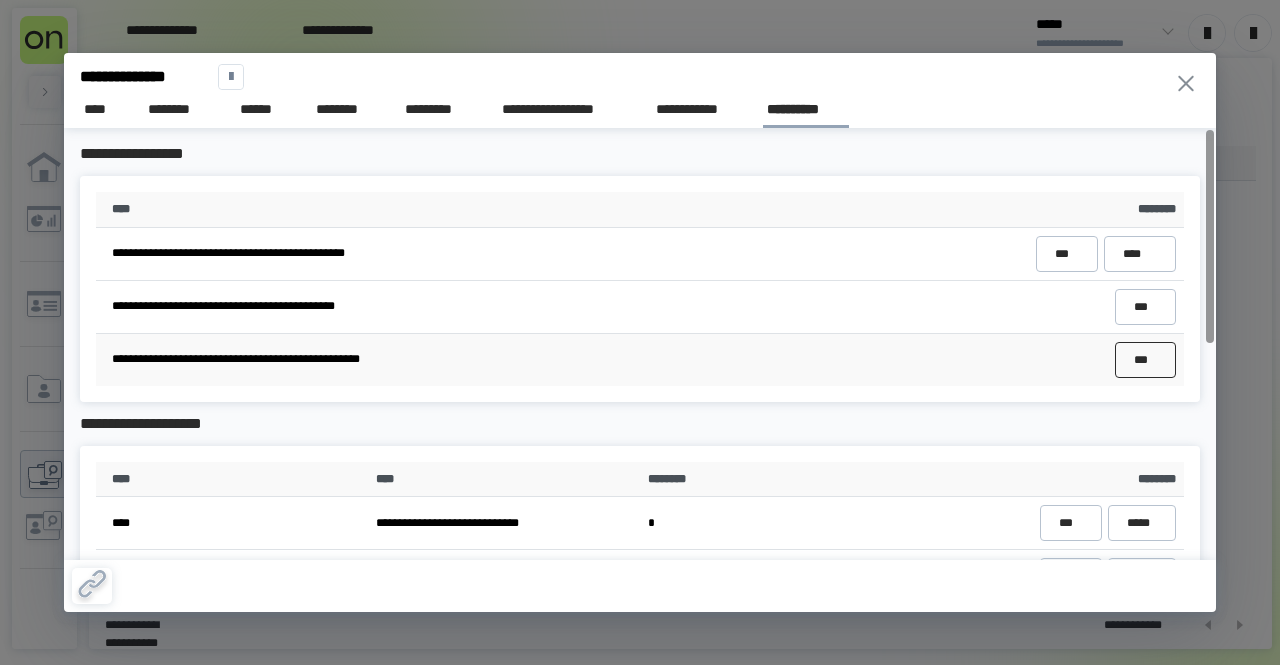 click on "***" at bounding box center (1145, 359) 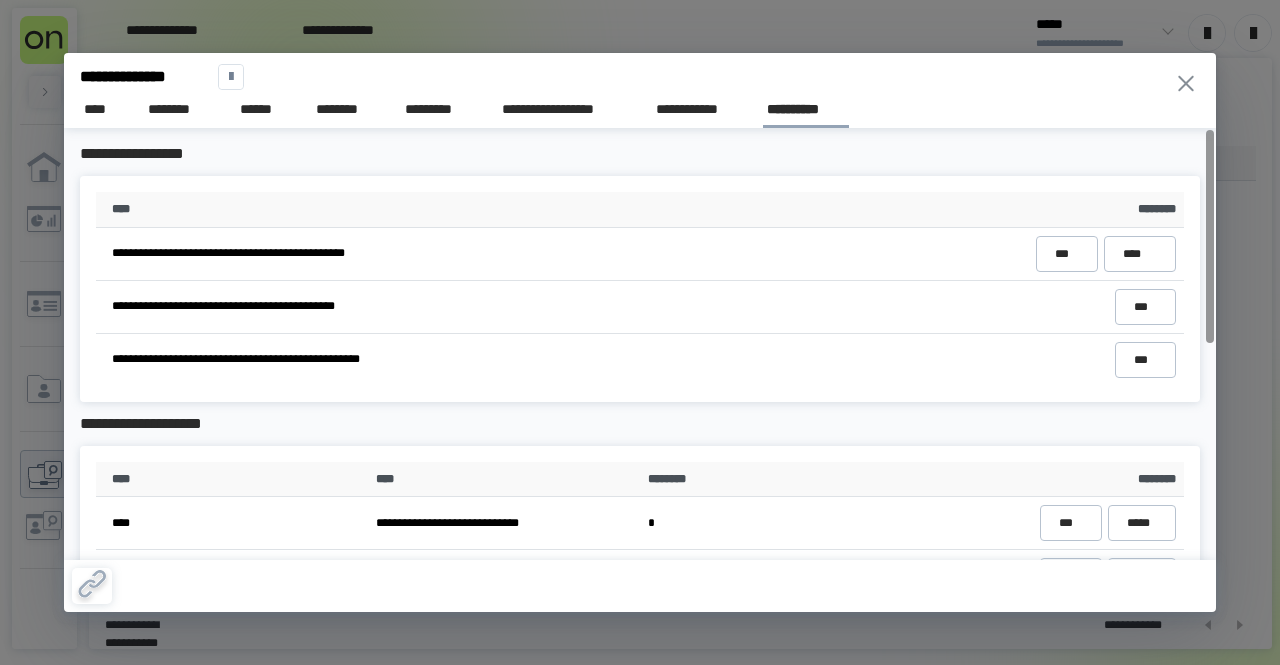click on "**********" at bounding box center [640, 332] 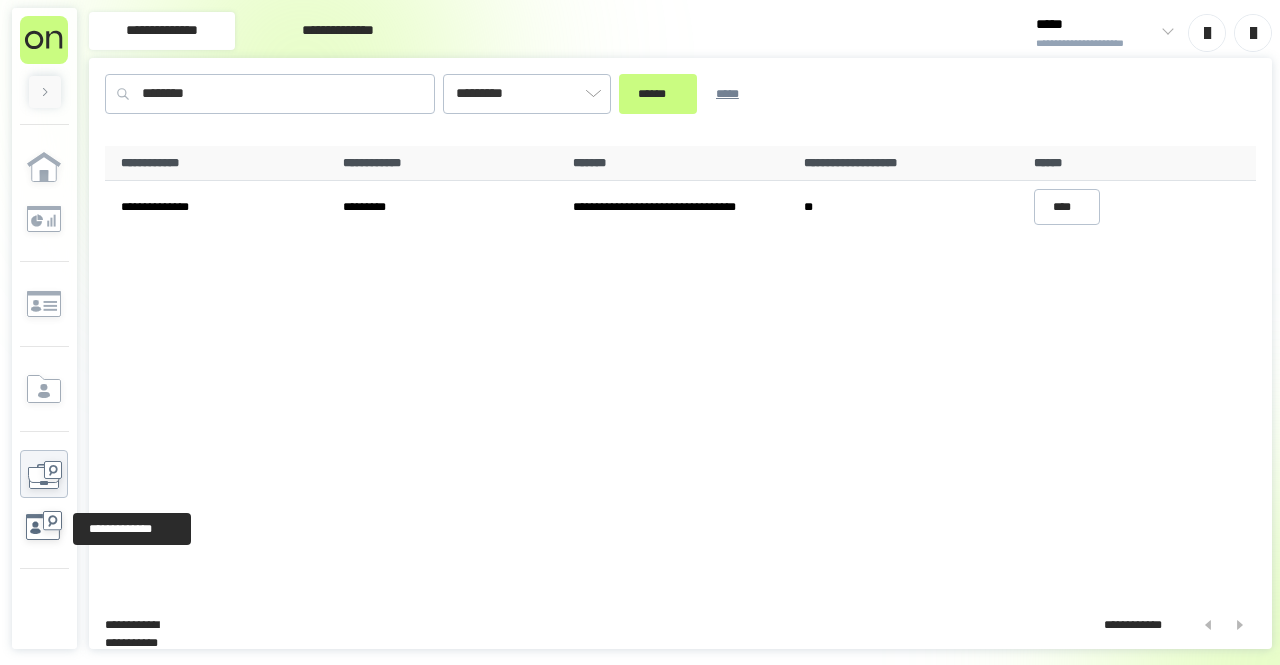 click 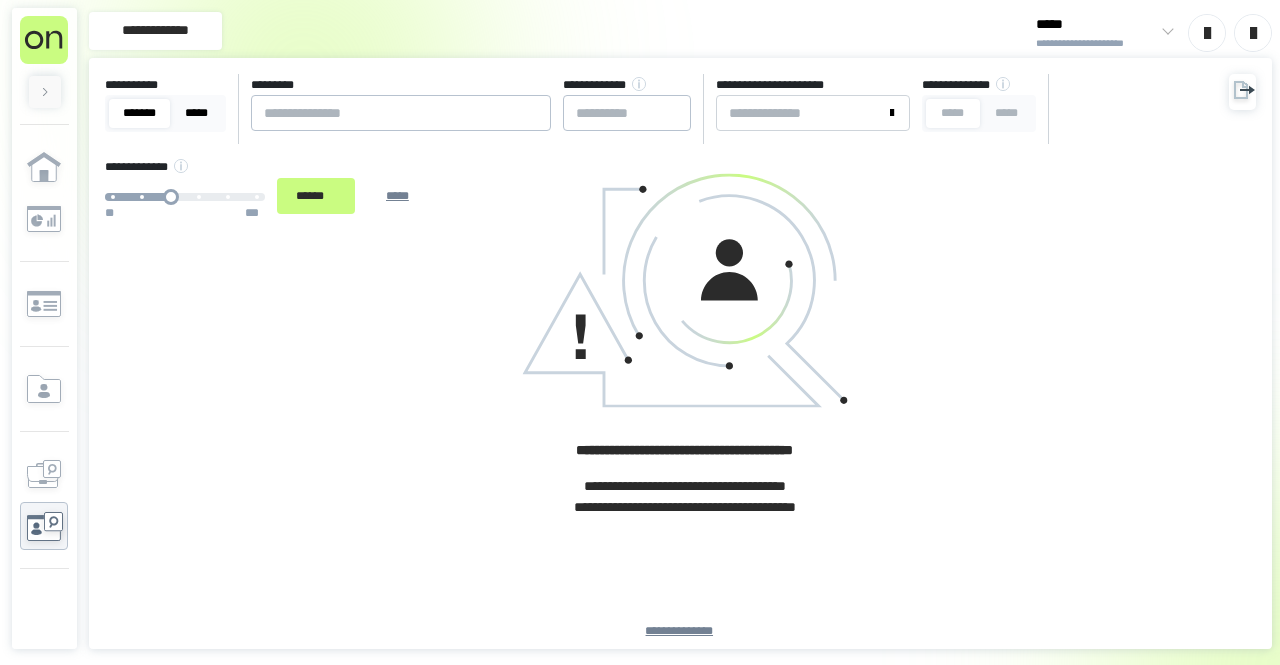 click on "*****" at bounding box center [196, 113] 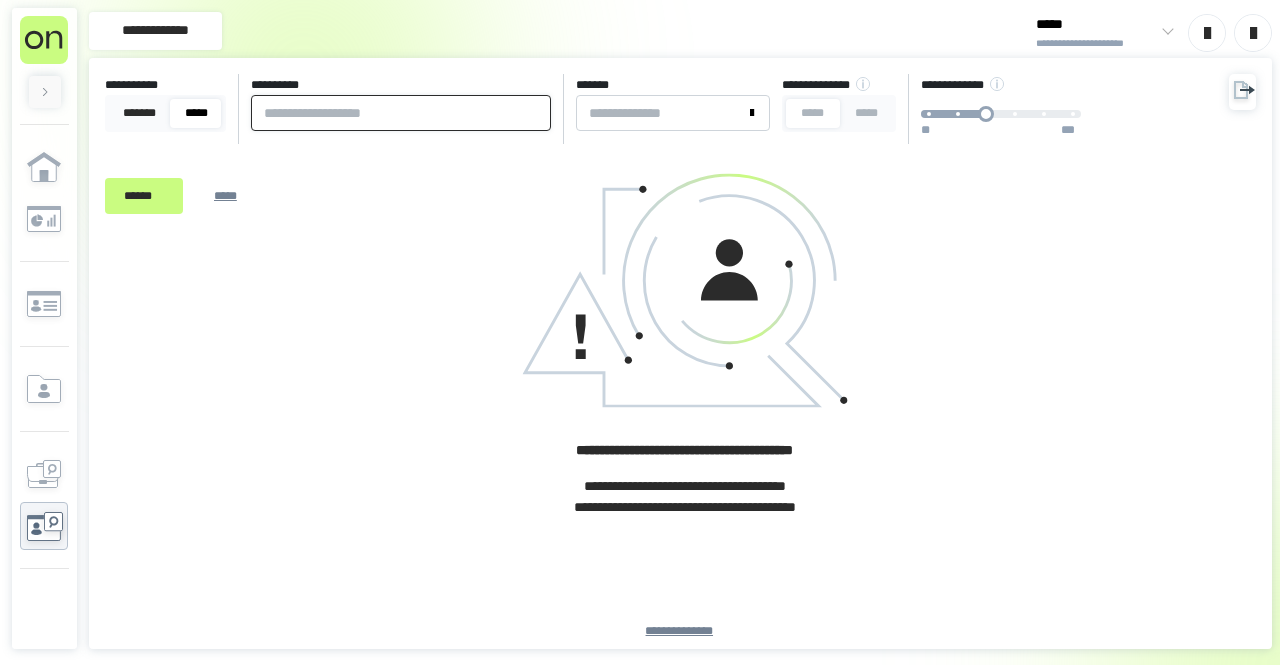 paste on "**********" 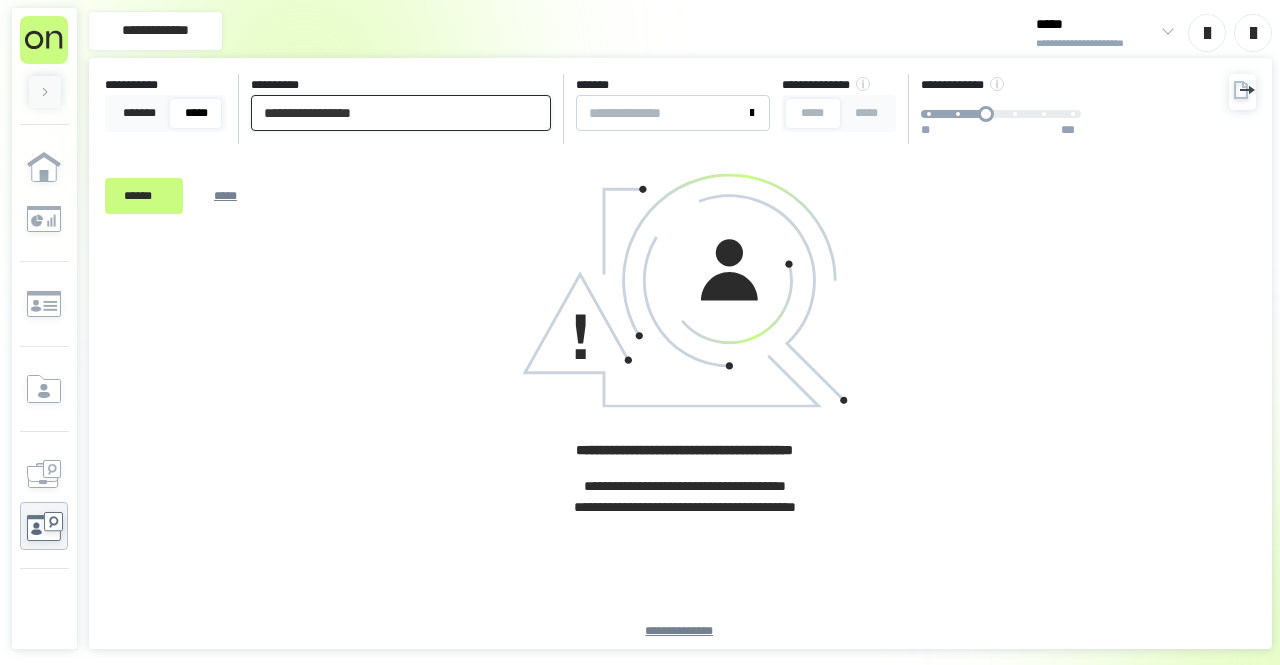 type on "**********" 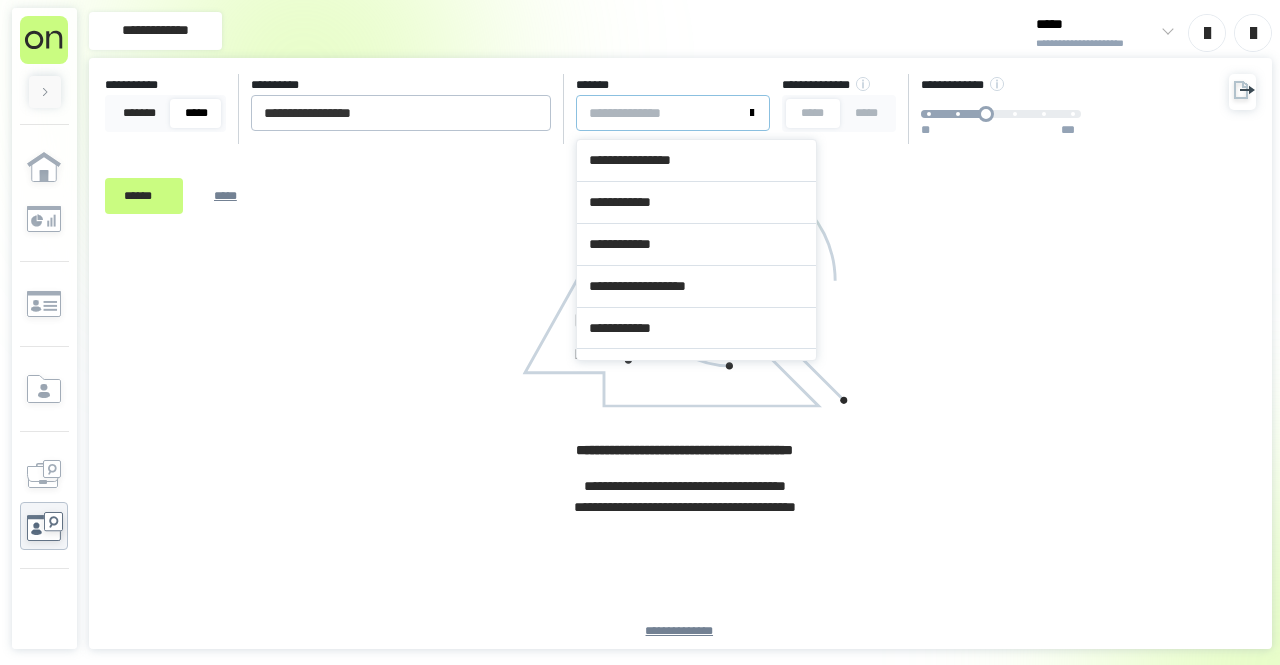 click on "*******" at bounding box center [661, 113] 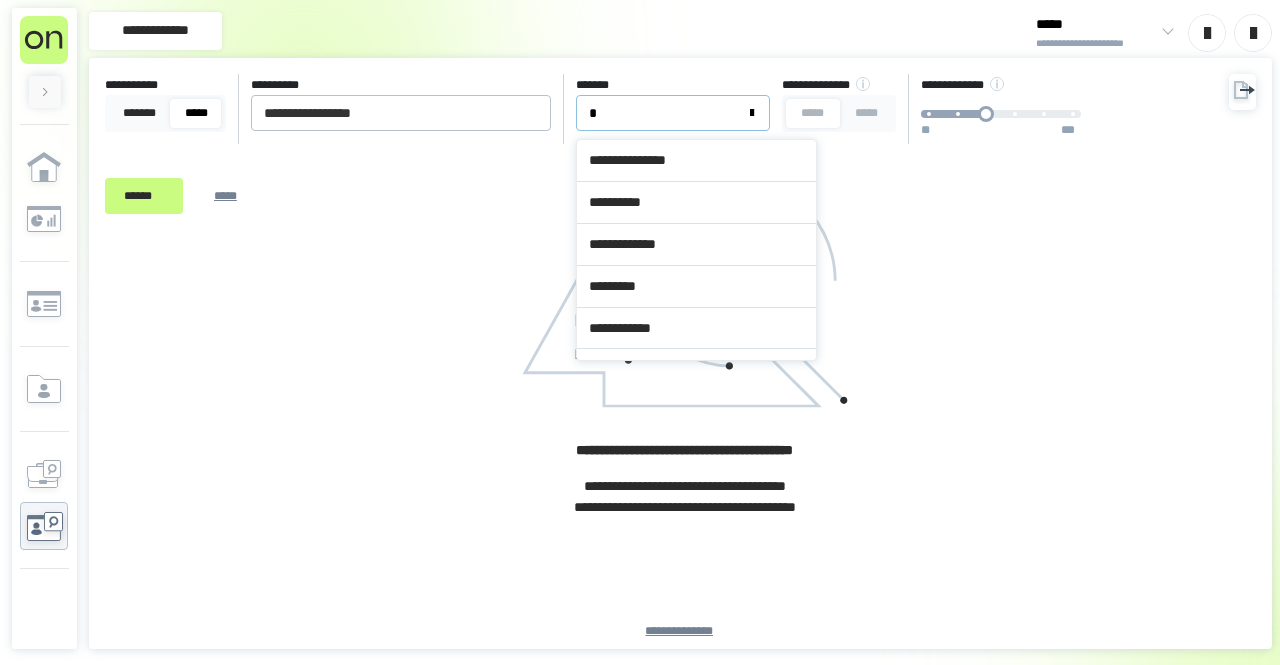 type on "**" 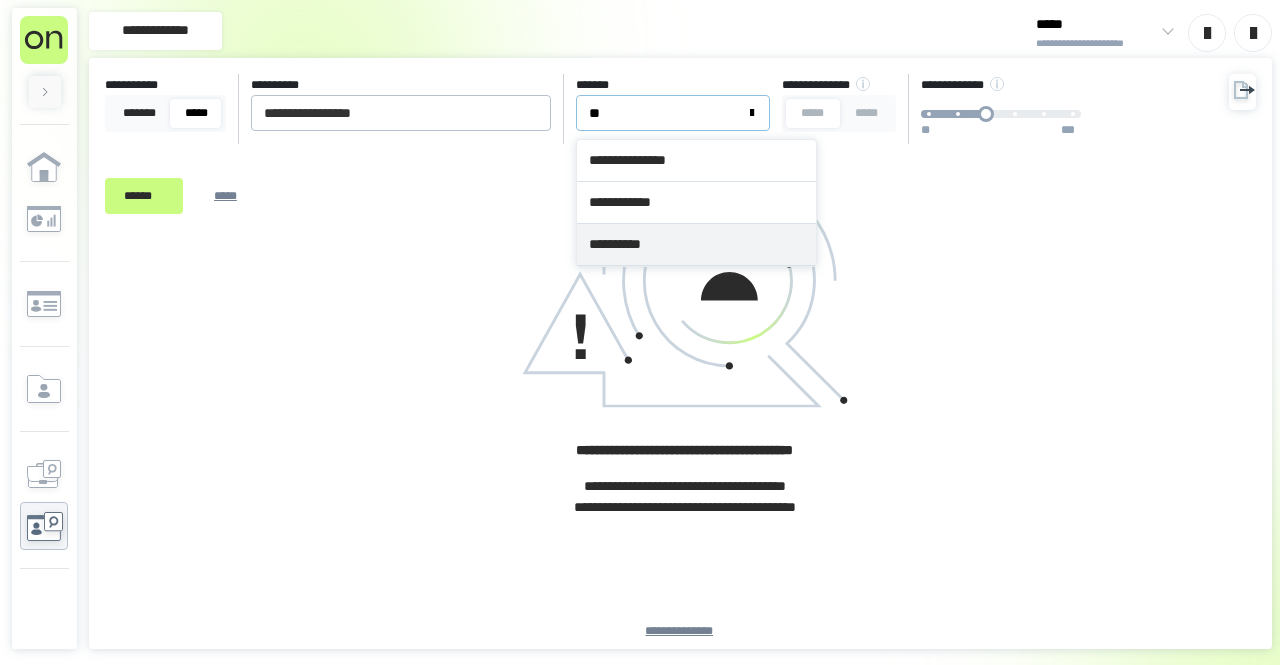 type 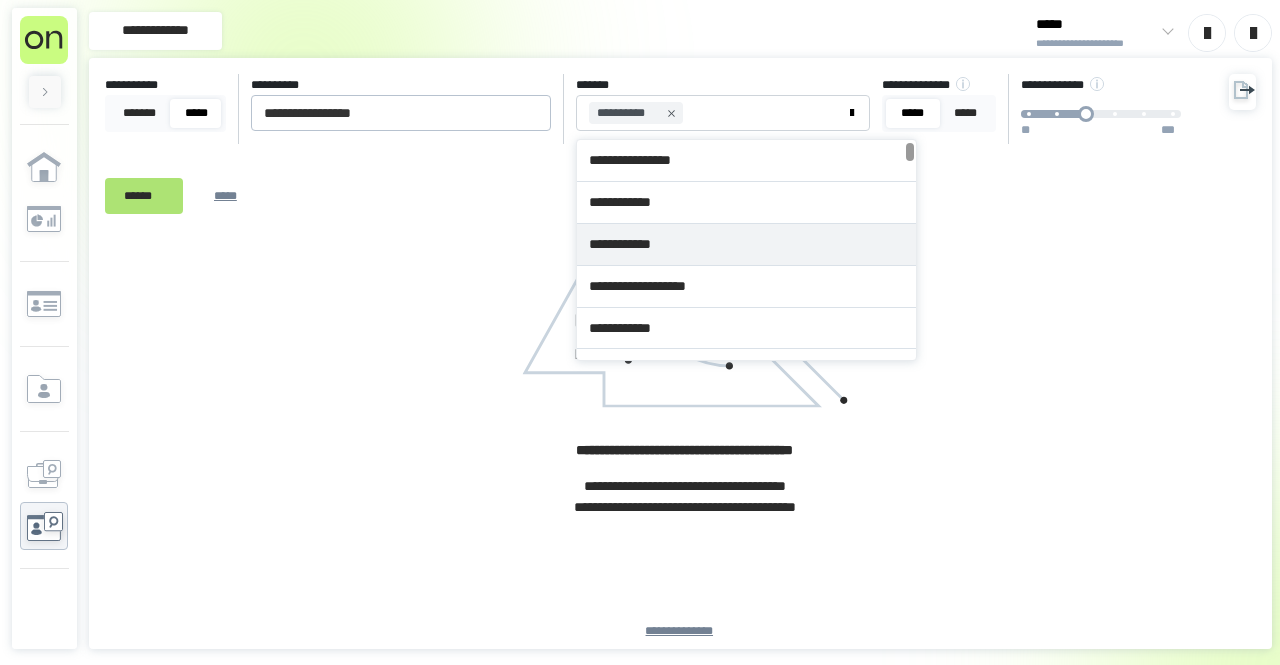 click on "**********" at bounding box center (661, 150) 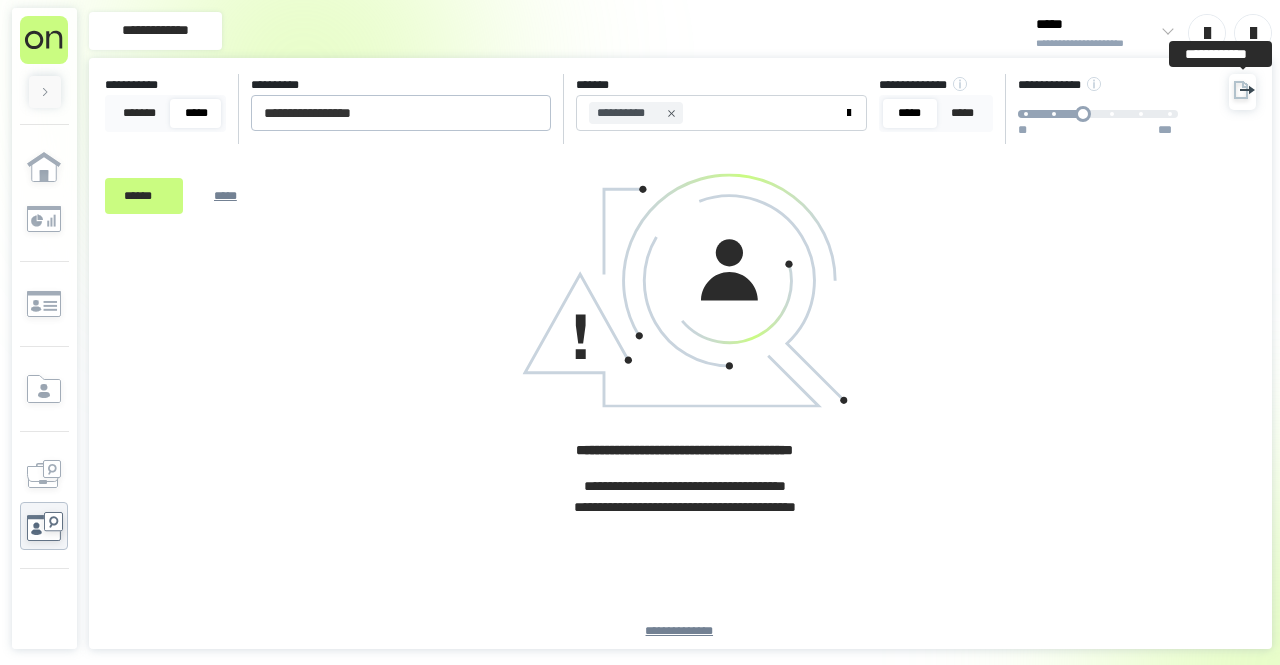 click 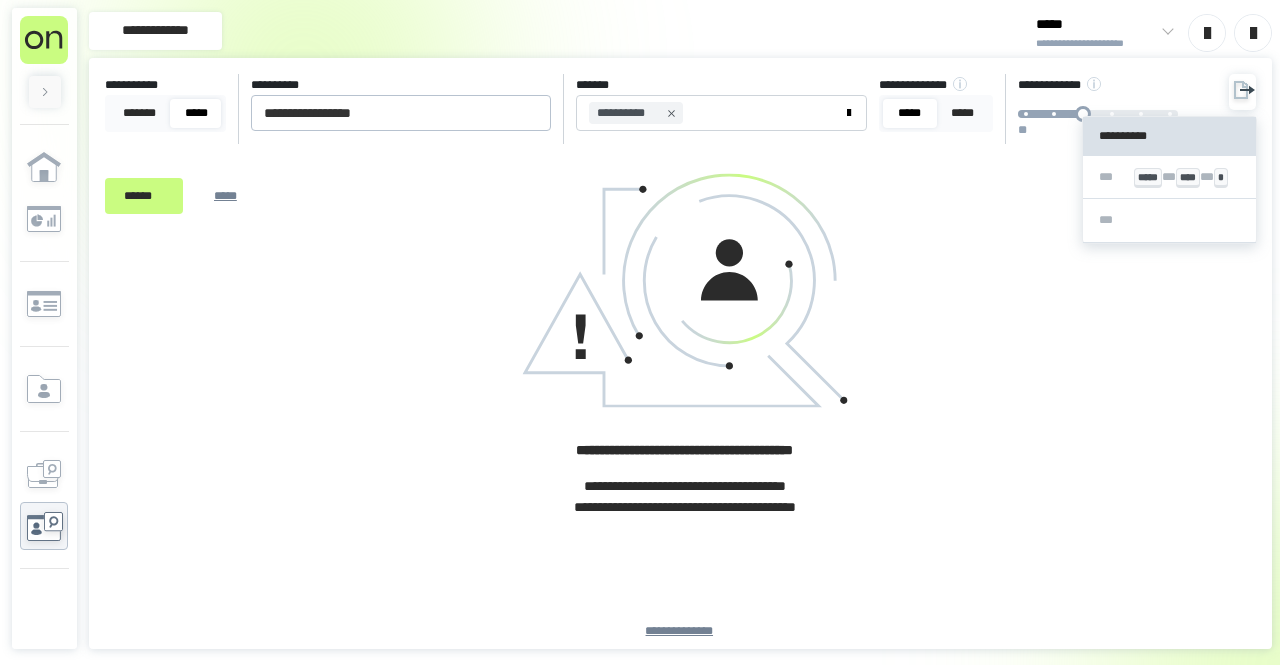 click on "**********" at bounding box center (1169, 180) 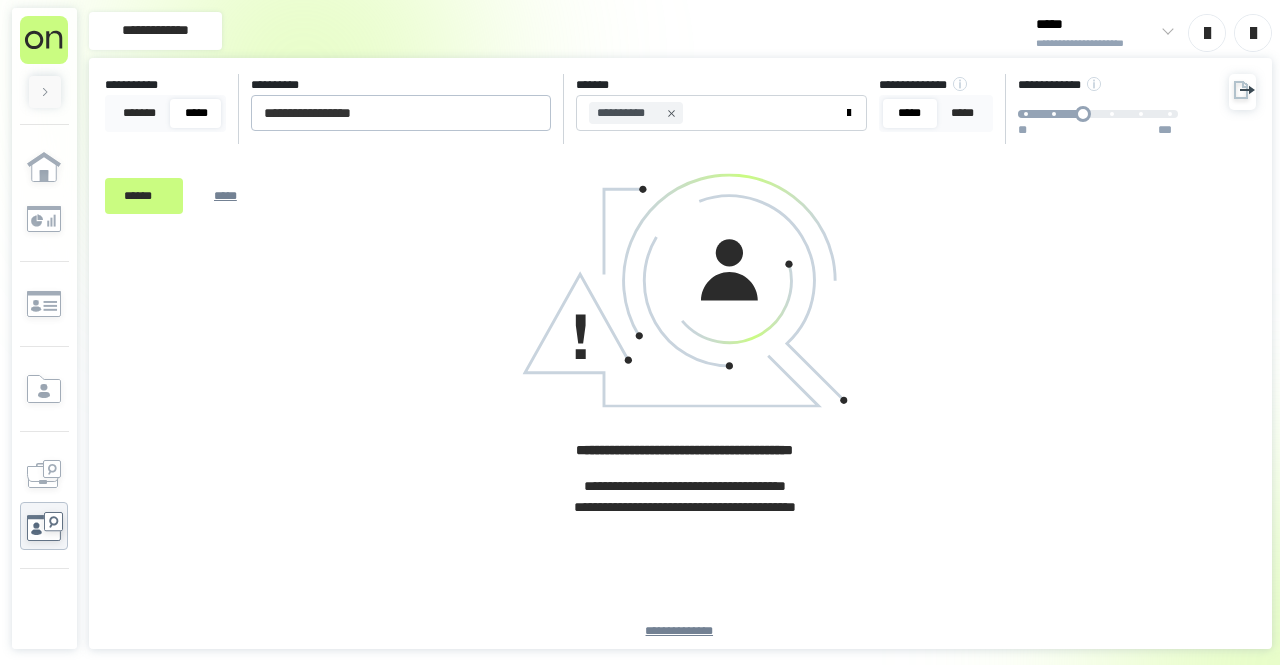 click on "****** *****" at bounding box center [188, 185] 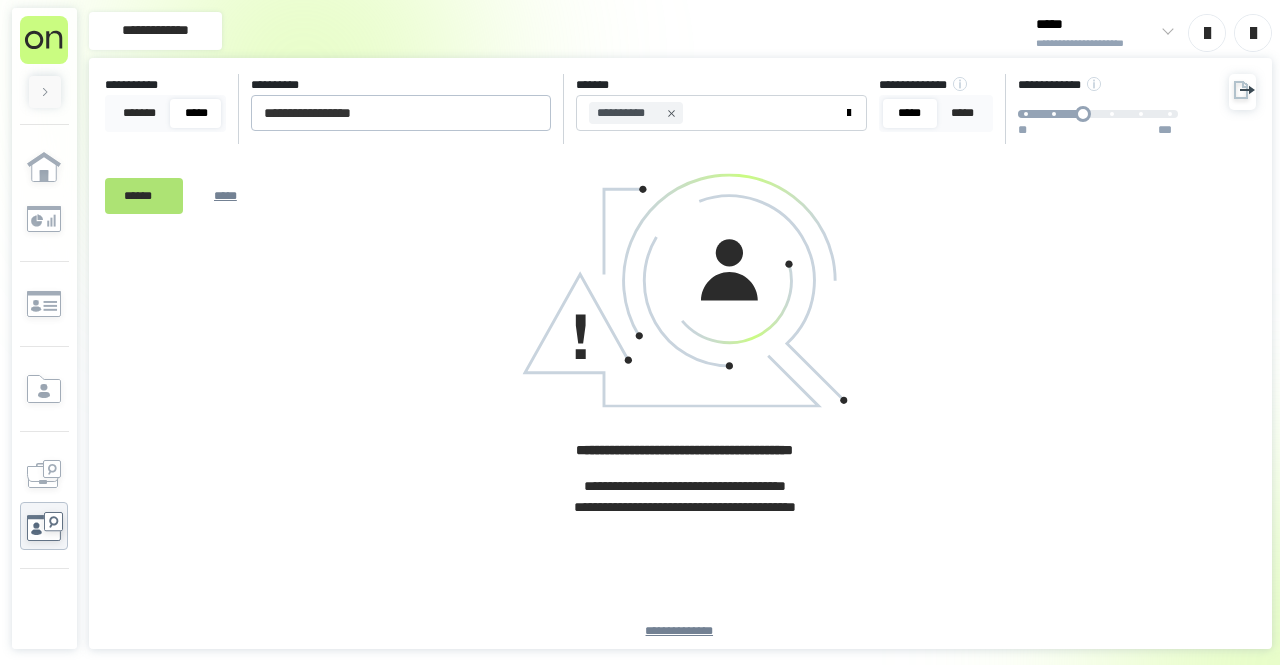 click on "******" at bounding box center (144, 196) 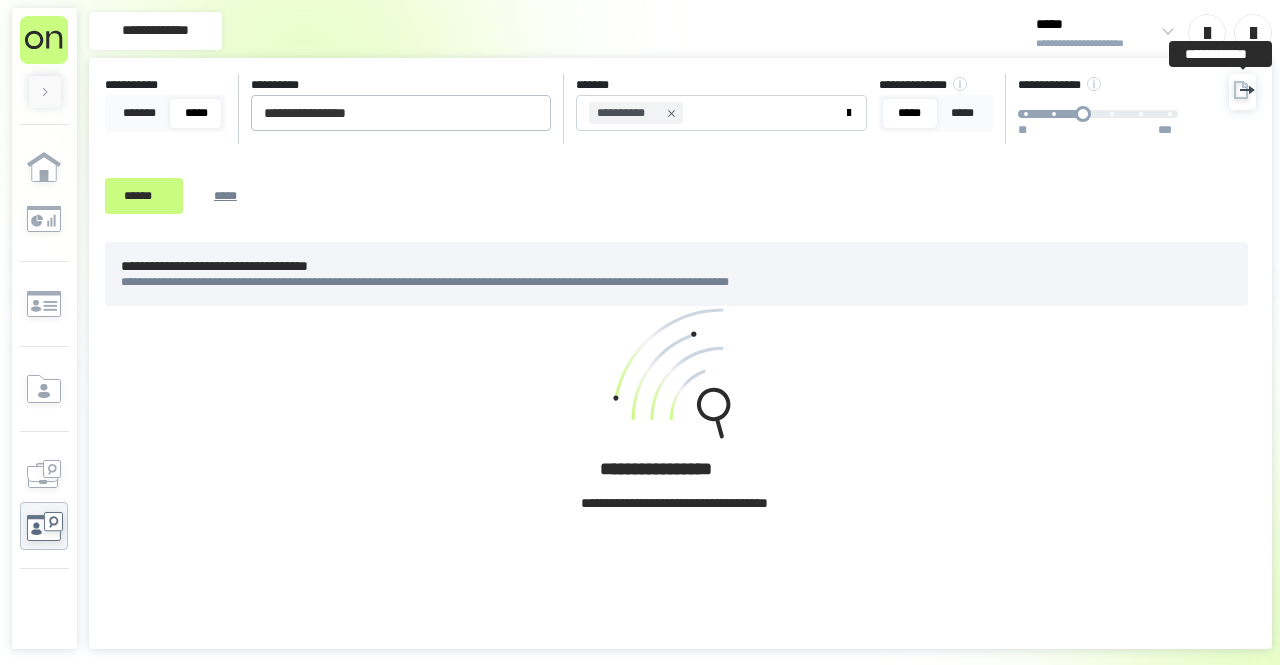 click 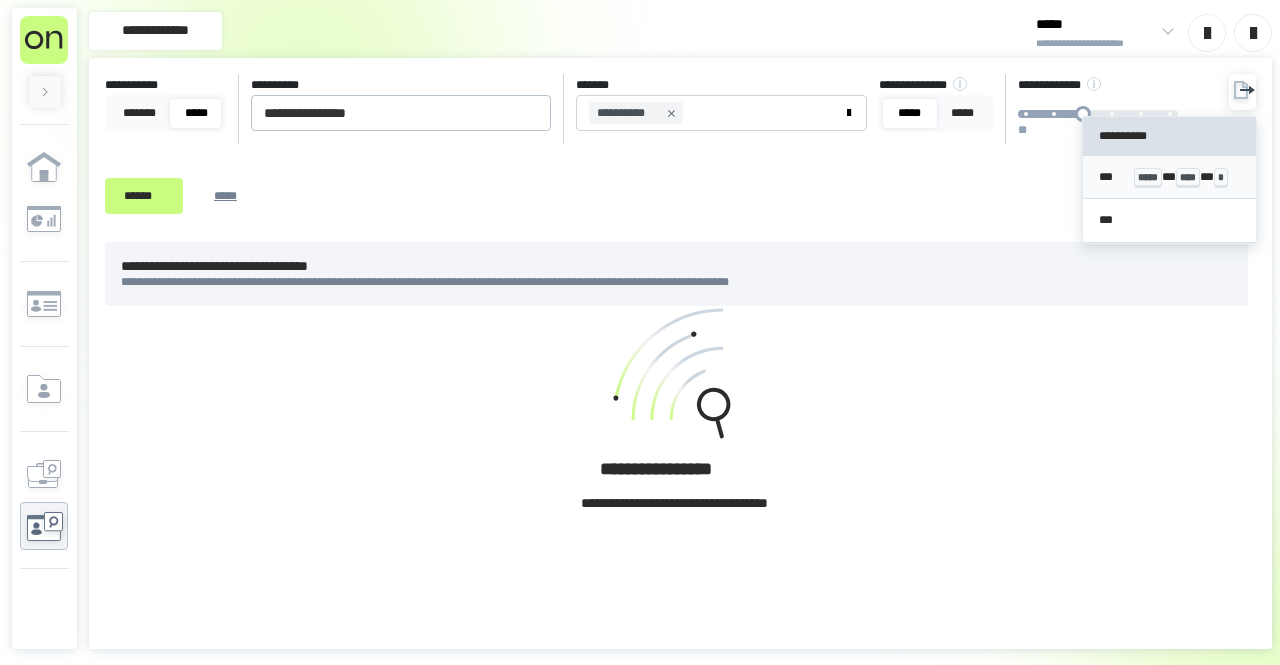 click on "*** ***** * **** *   *" at bounding box center (1169, 177) 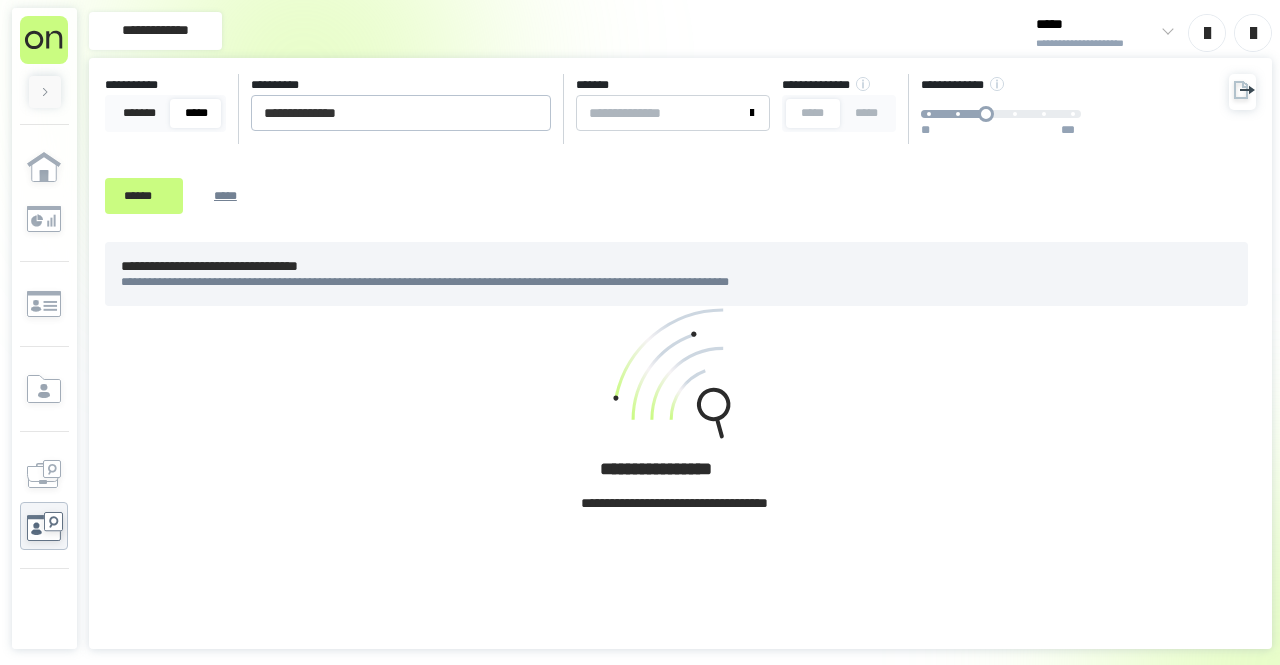 scroll, scrollTop: 0, scrollLeft: 0, axis: both 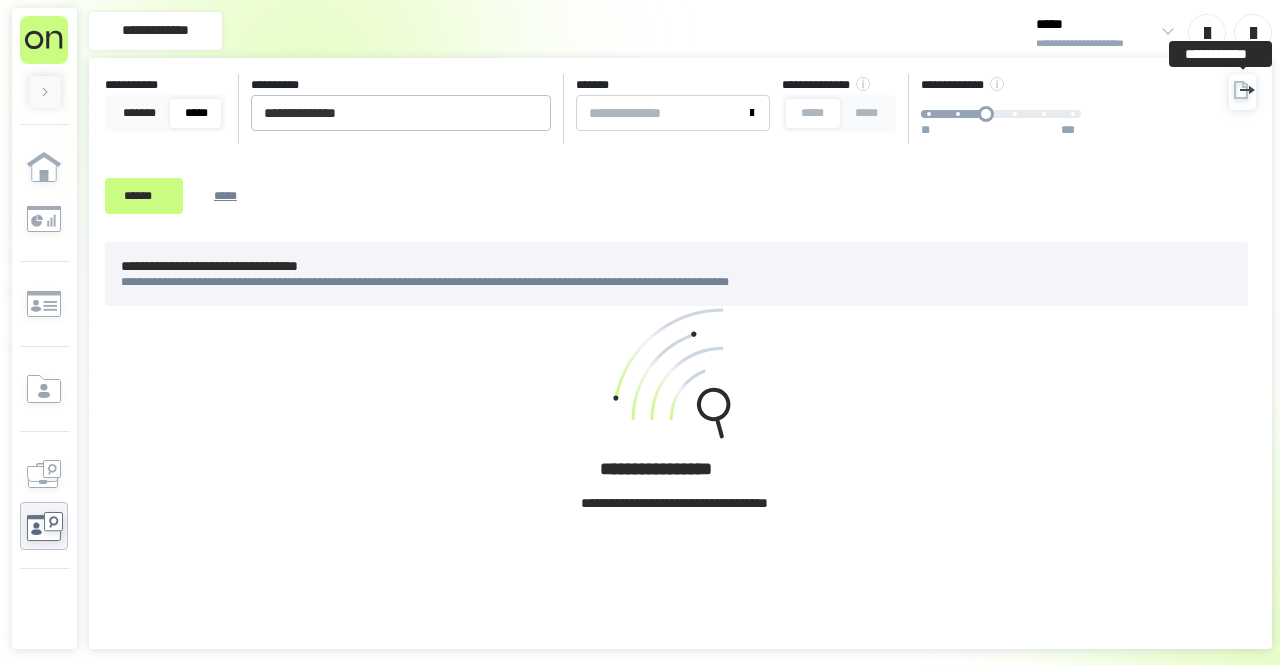 click 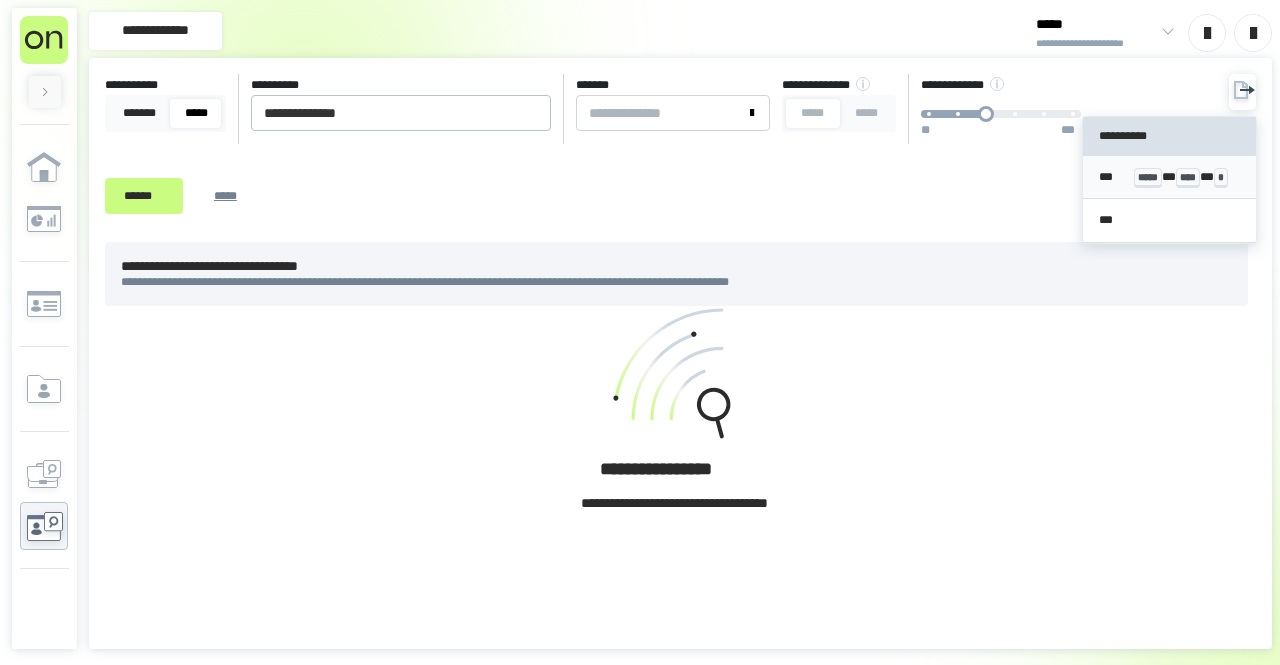 click on "*** ***** * **** *   *" at bounding box center (1169, 177) 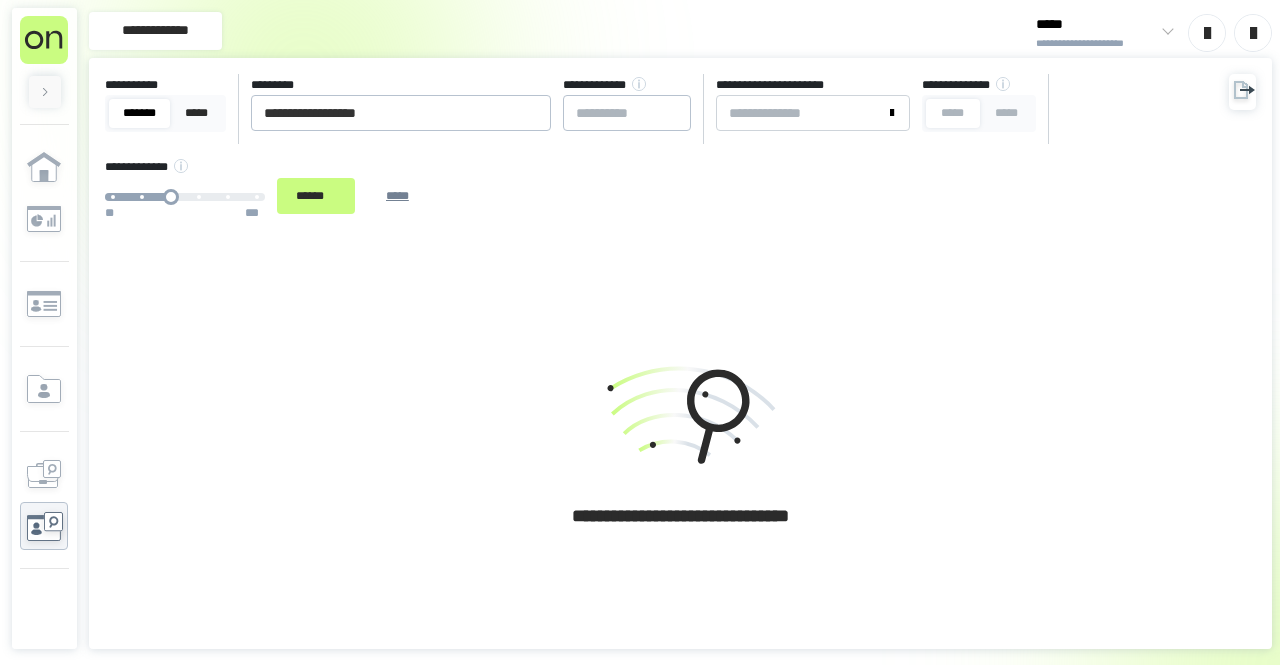 scroll, scrollTop: 0, scrollLeft: 0, axis: both 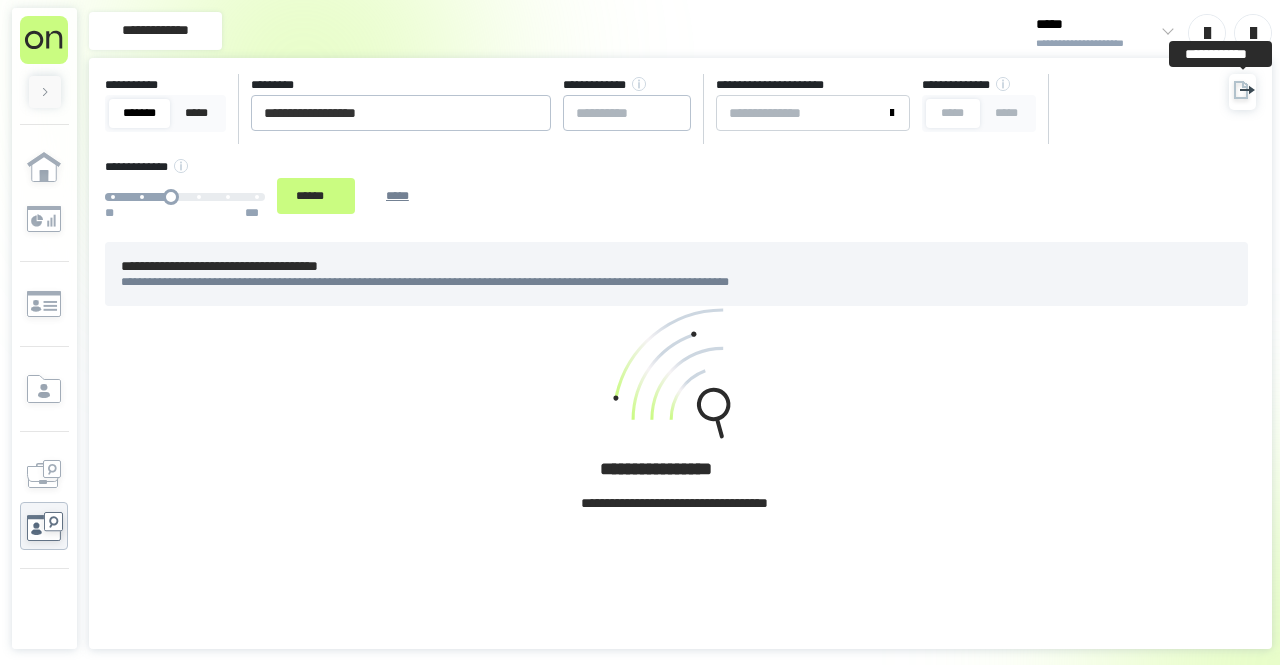 click 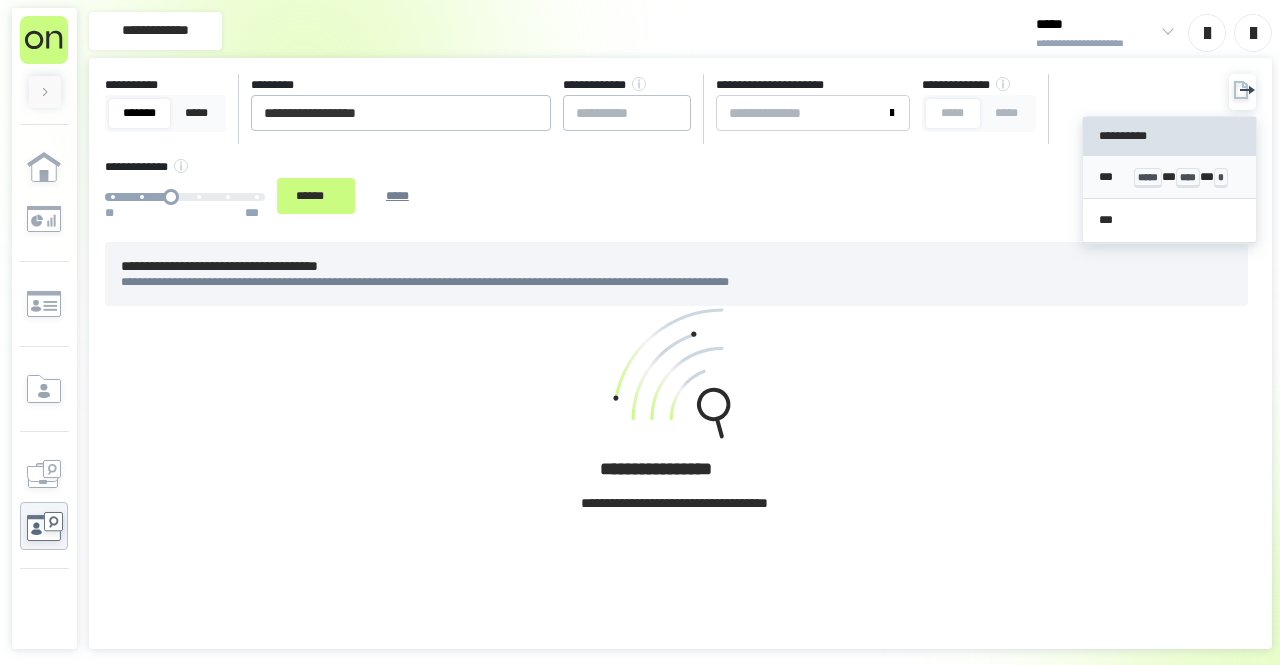click on "*** ***** * **** *   *" at bounding box center (1169, 177) 